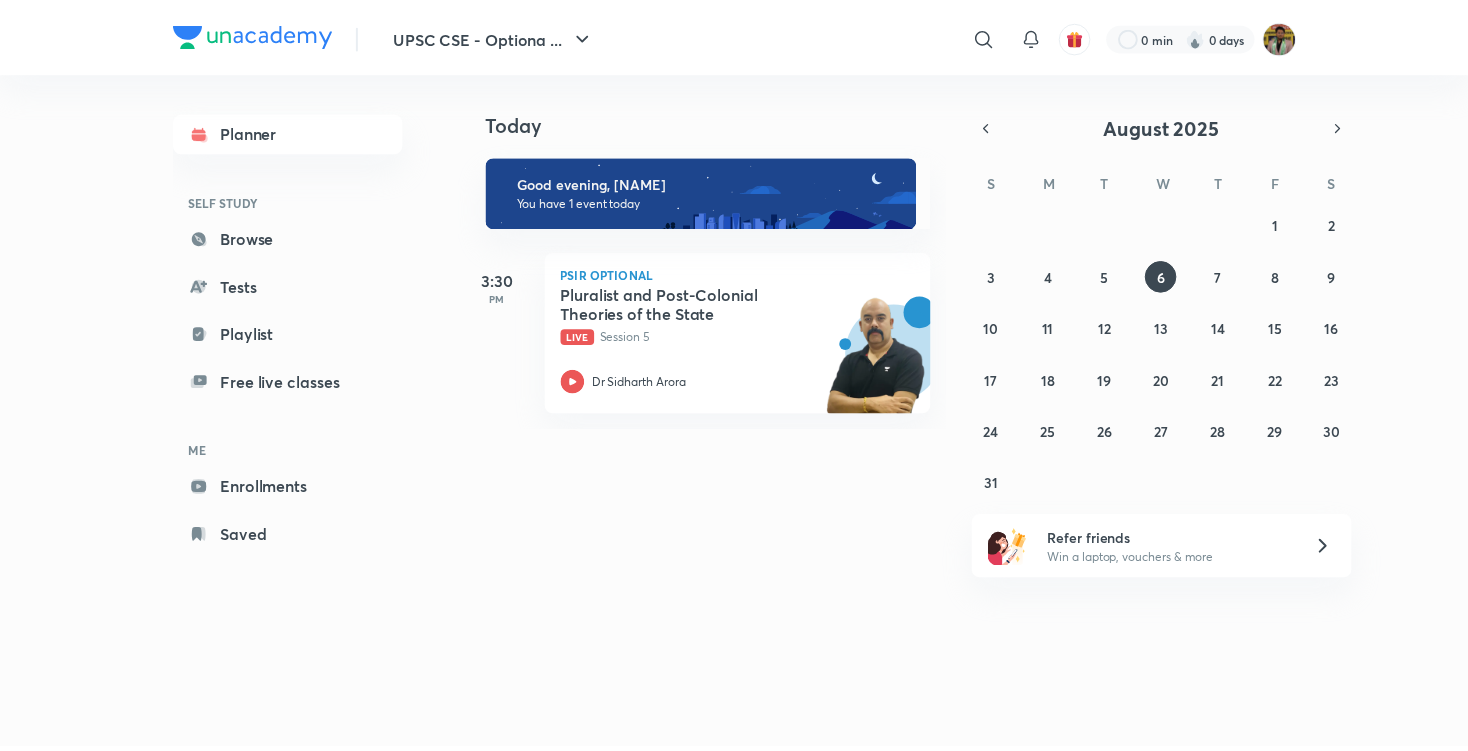 scroll, scrollTop: 0, scrollLeft: 0, axis: both 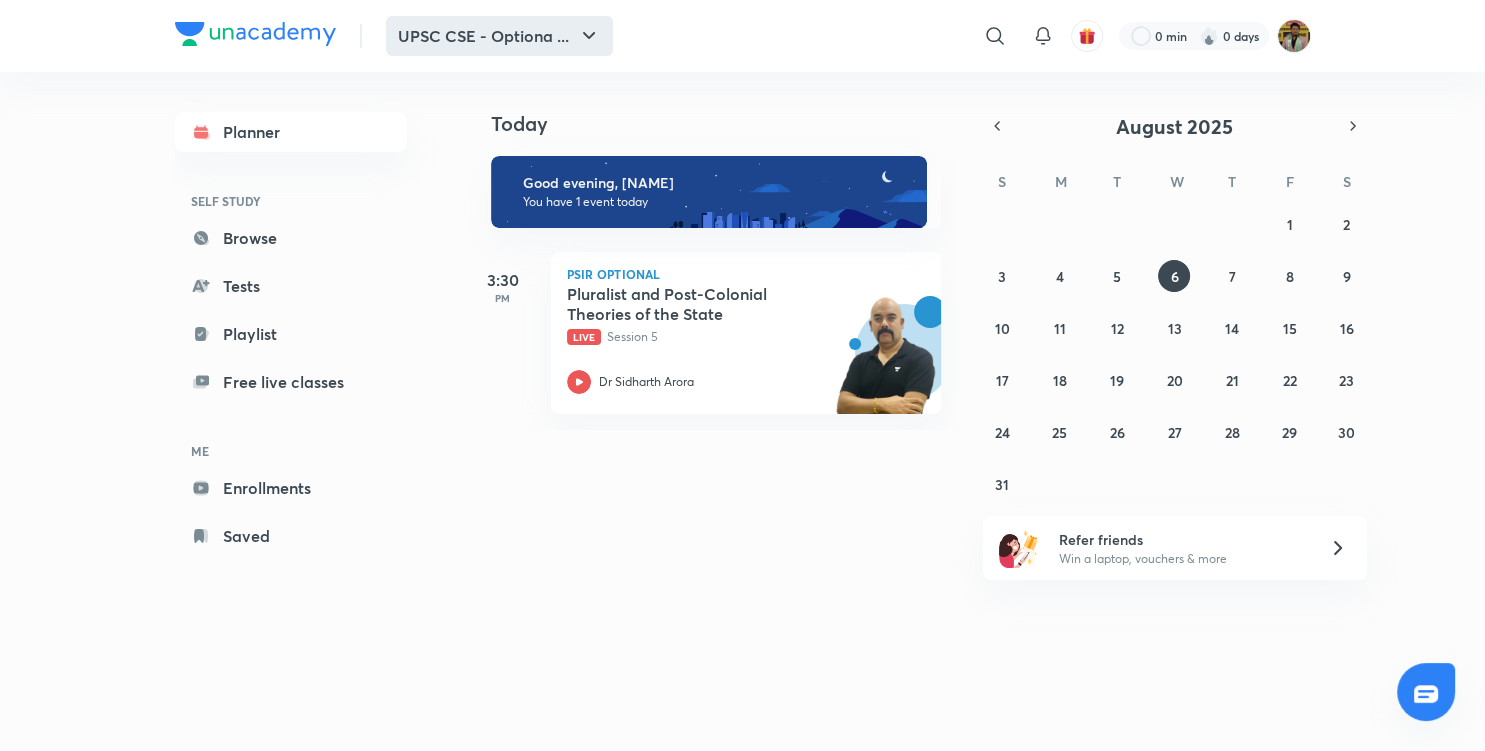 click on "UPSC CSE - Optiona ..." at bounding box center (499, 36) 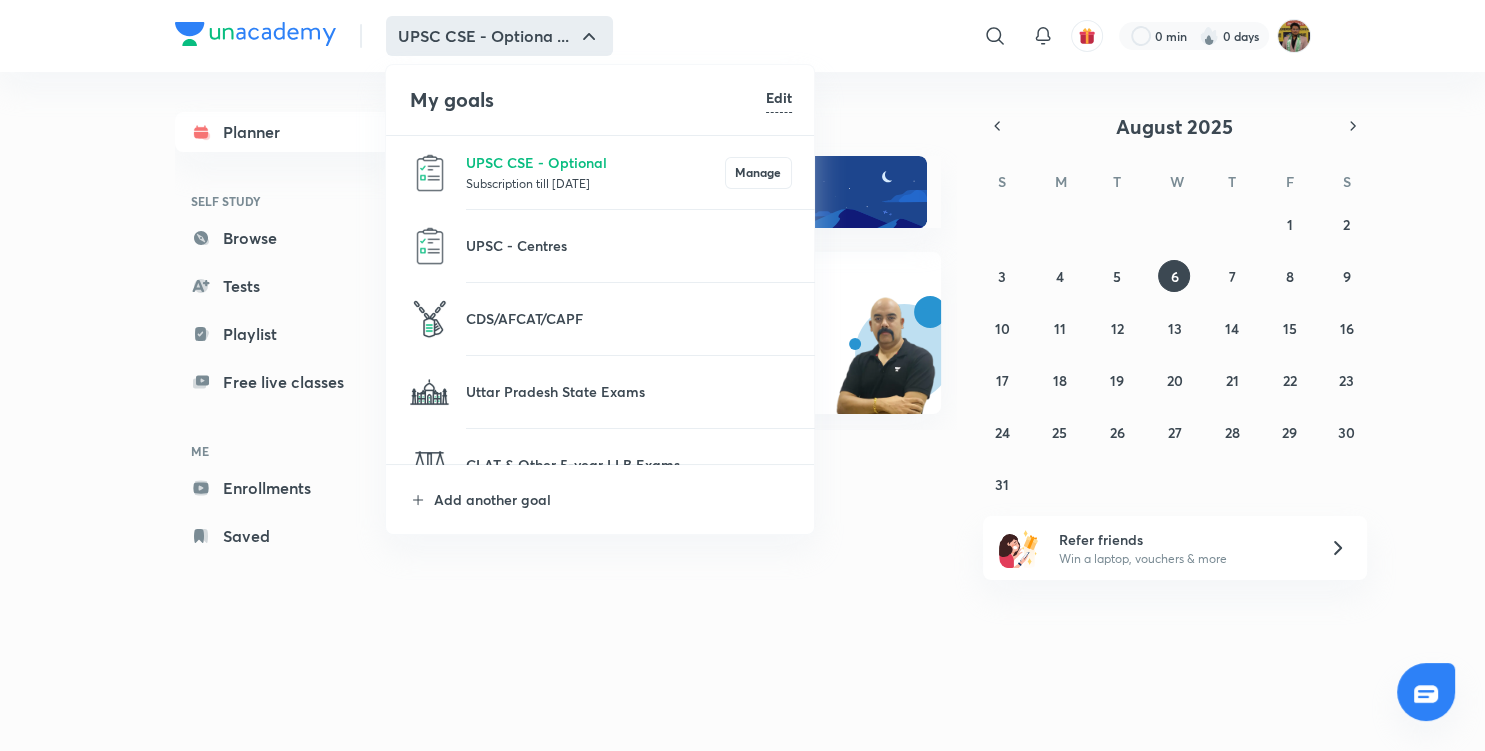 click at bounding box center (742, 375) 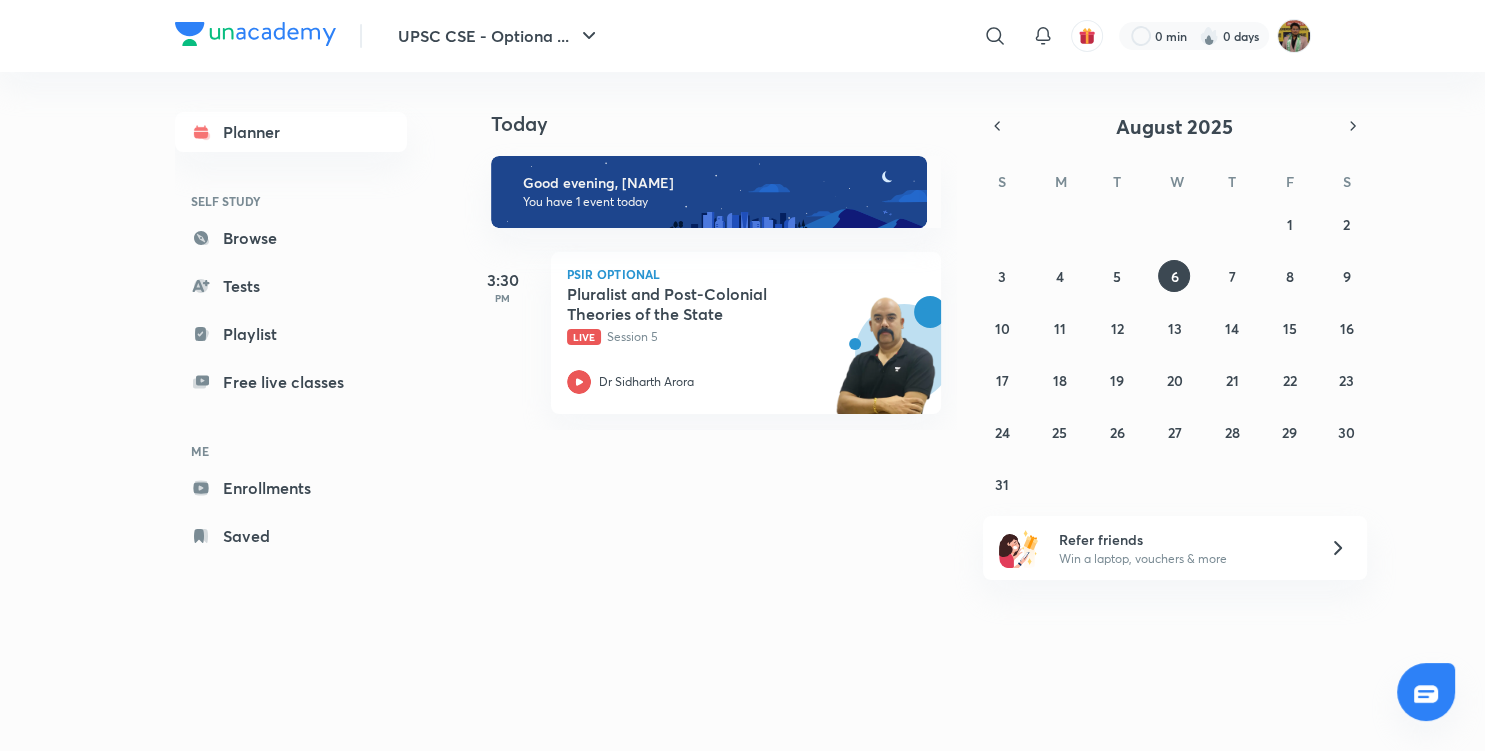 click on "Today Today Good evening, [NAME] You have 1 event today 3:30 PM PSIR Optional Pluralist and Post-Colonial Theories of the State Live Session 5 Dr [NAME] August [YEAR] S M T W T F S 27 28 29 30 31 1 2 3 4 5 6 7 8 9 10 11 12 13 14 15 16 17 18 19 20 21 22 23 24 25 26 27 28 29 30 31 1 2 3 4 5 6 Refer friends Win a laptop, vouchers & more" at bounding box center [887, 391] 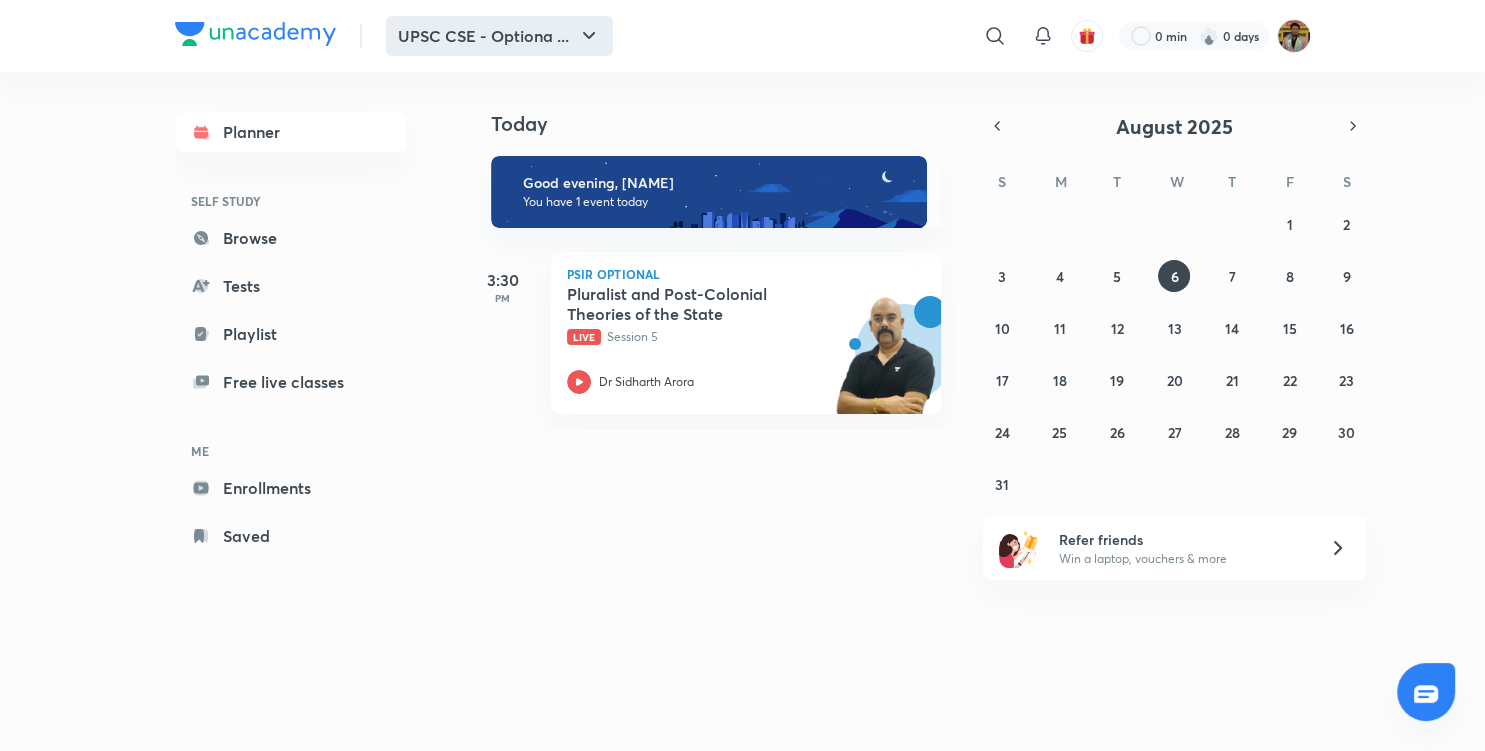 click on "UPSC CSE - Optiona ..." at bounding box center (499, 36) 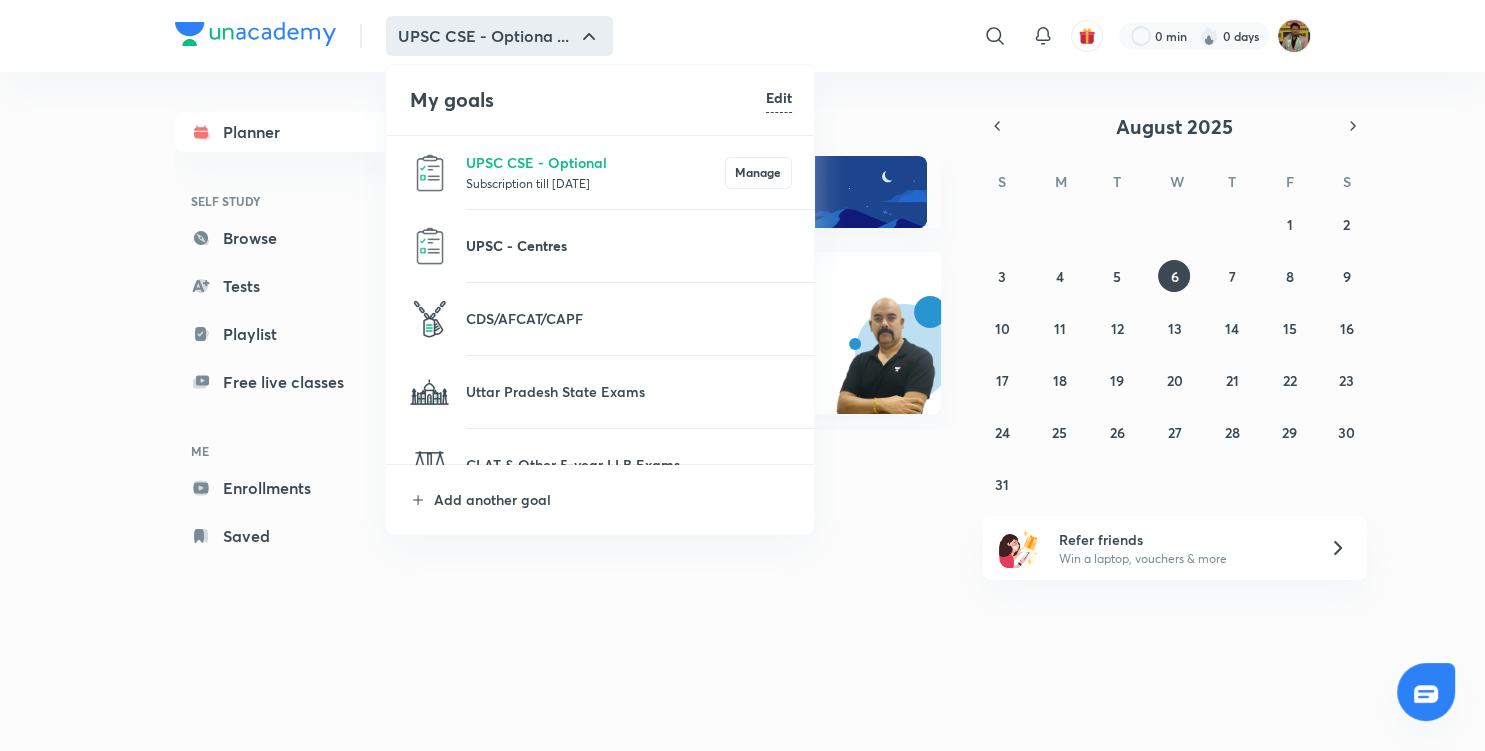 click on "UPSC - Centres" at bounding box center (629, 245) 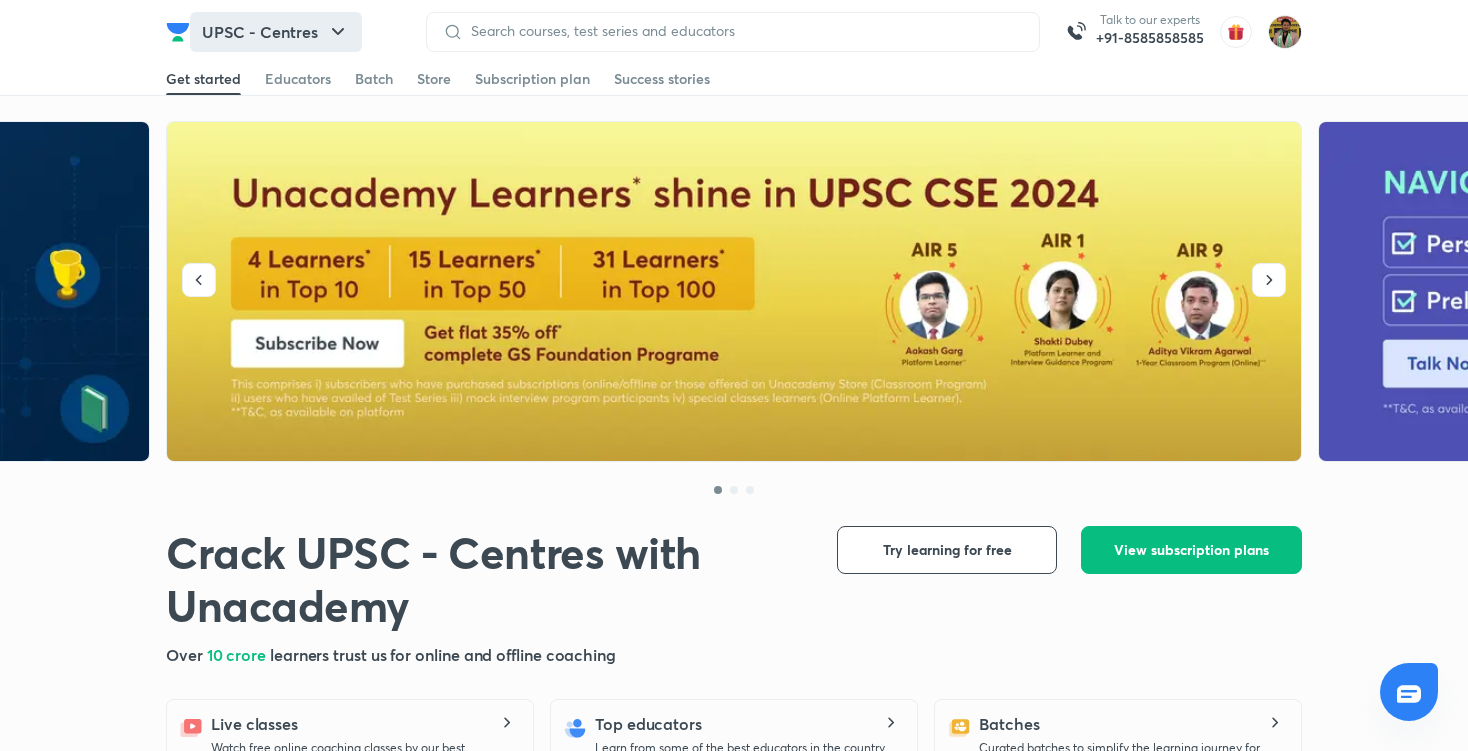 click 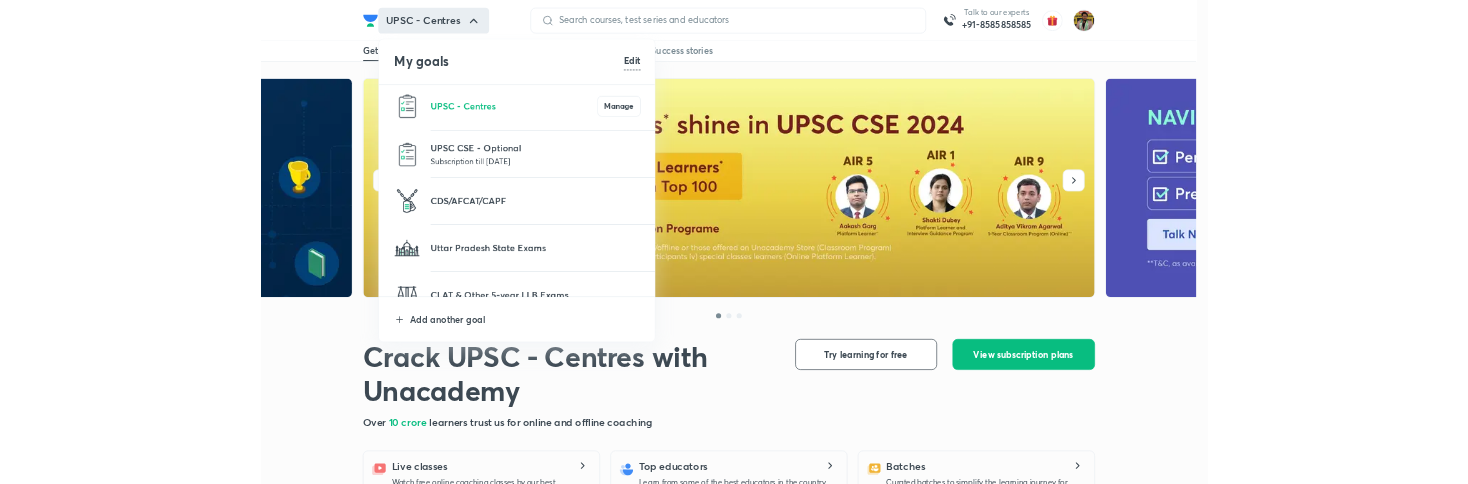 scroll, scrollTop: 328, scrollLeft: 0, axis: vertical 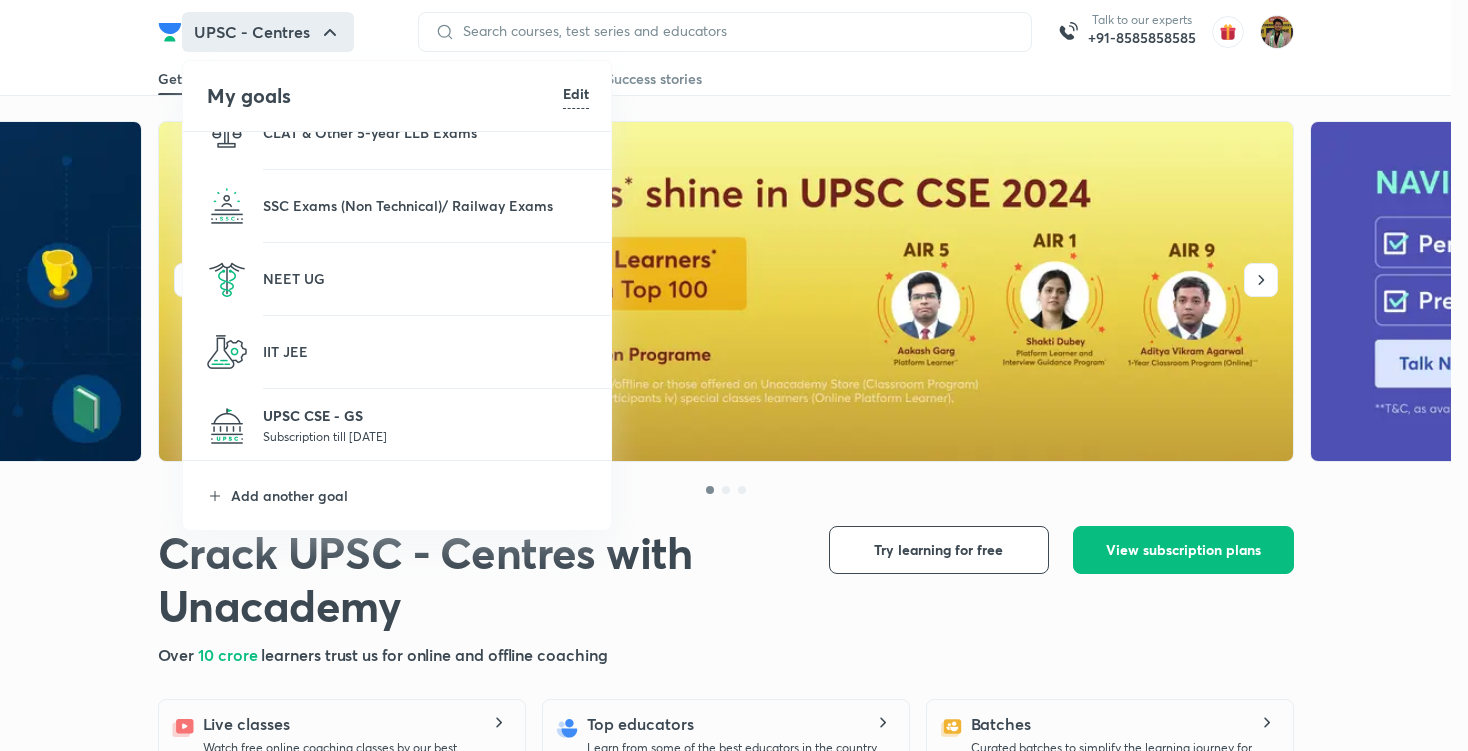 click on "UPSC CSE - GS" at bounding box center [426, 415] 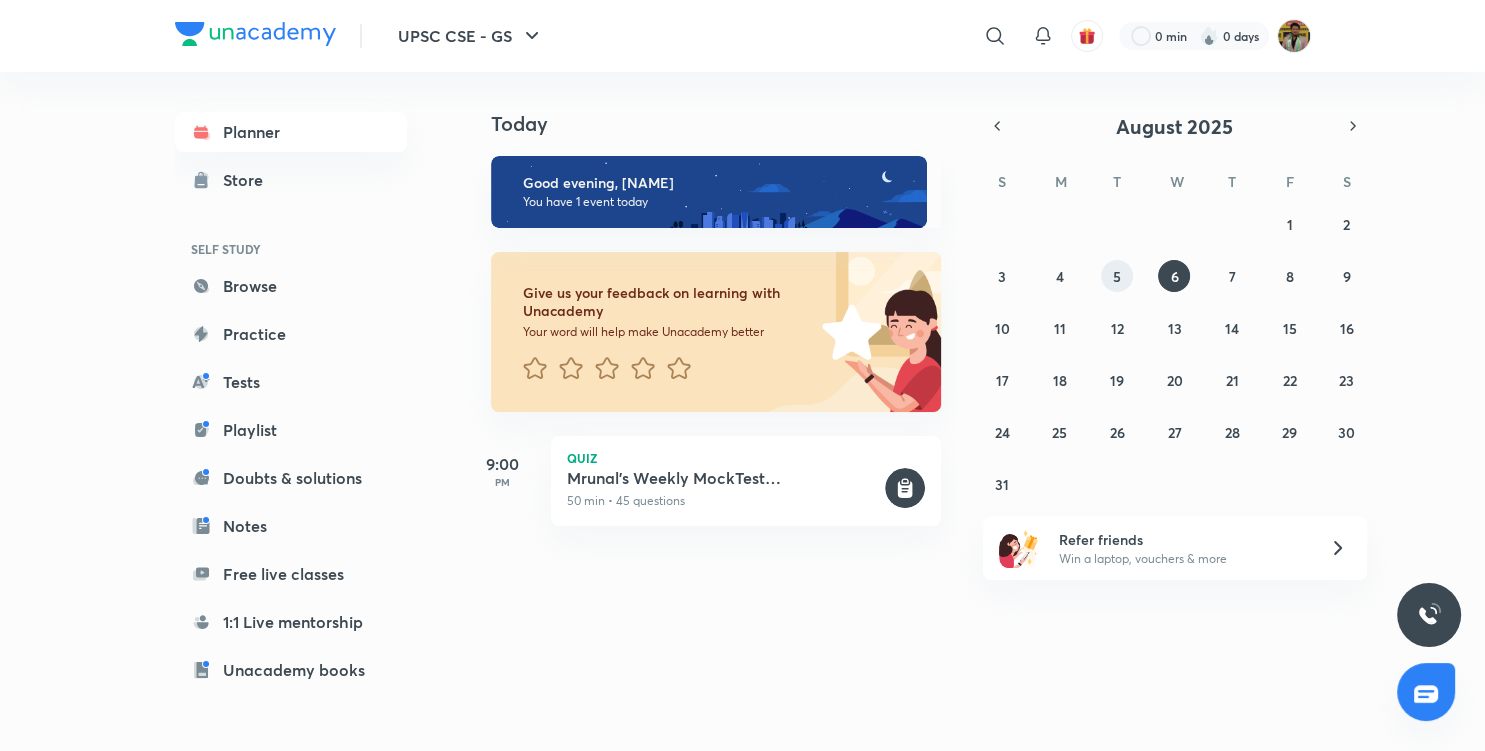 click on "5" at bounding box center (1117, 276) 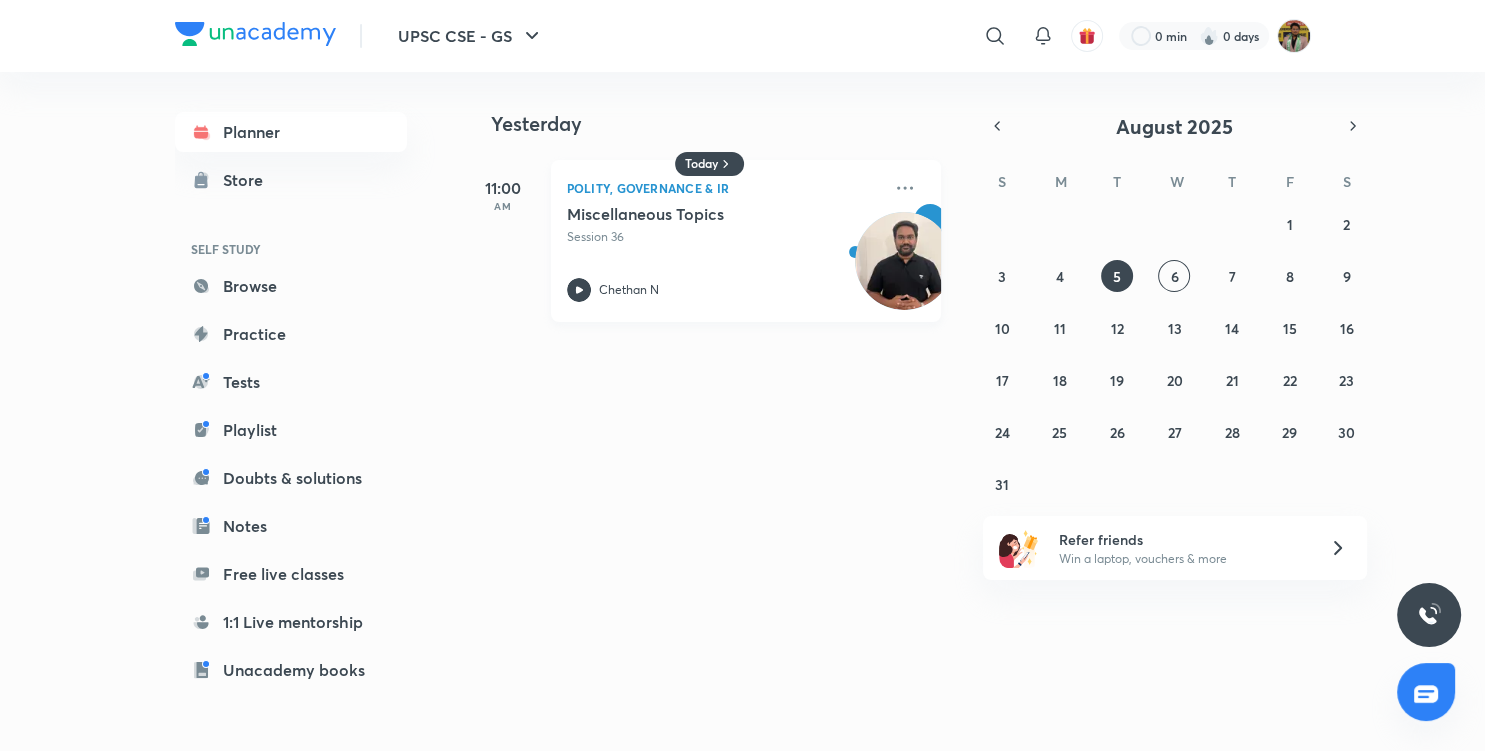 click on "Chethan N" at bounding box center (724, 290) 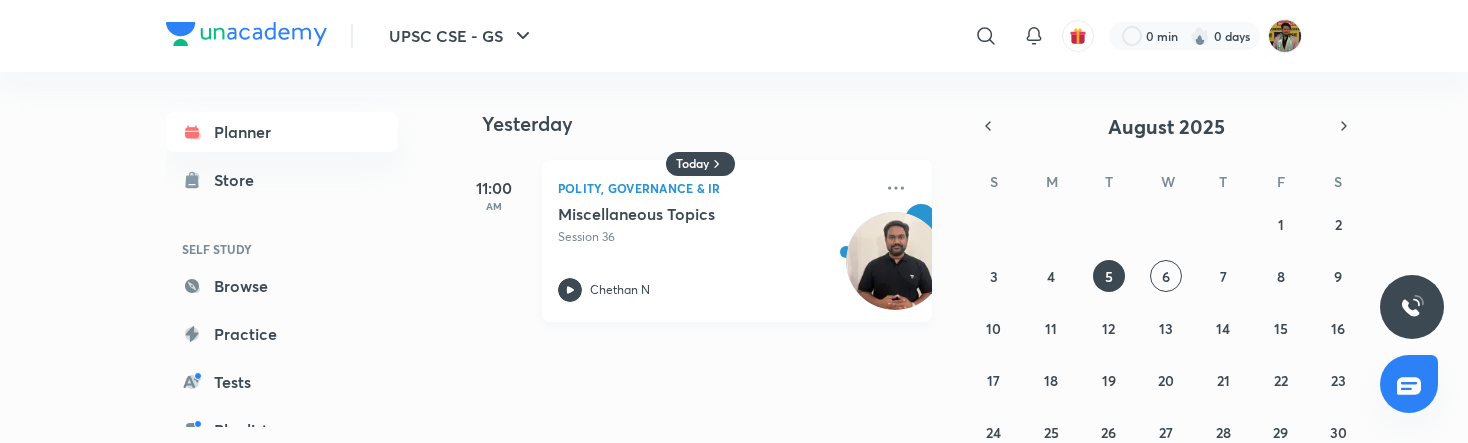 click on "Miscellaneous Topics Session 36 [NAME]" at bounding box center [715, 253] 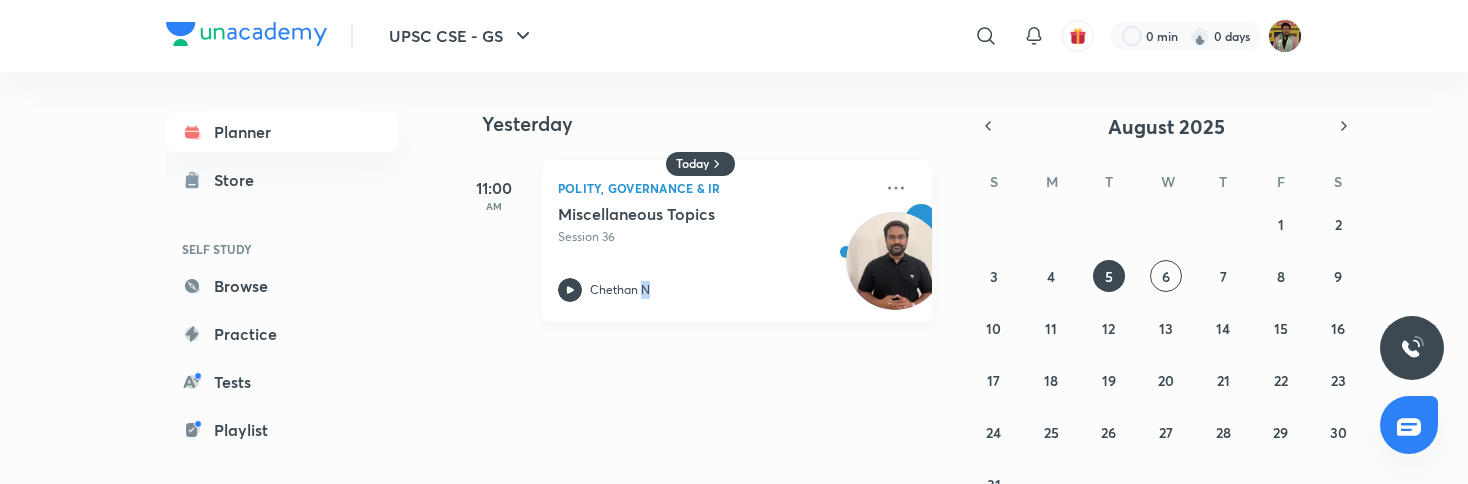 click on "Polity, Governance & IR" at bounding box center [715, 188] 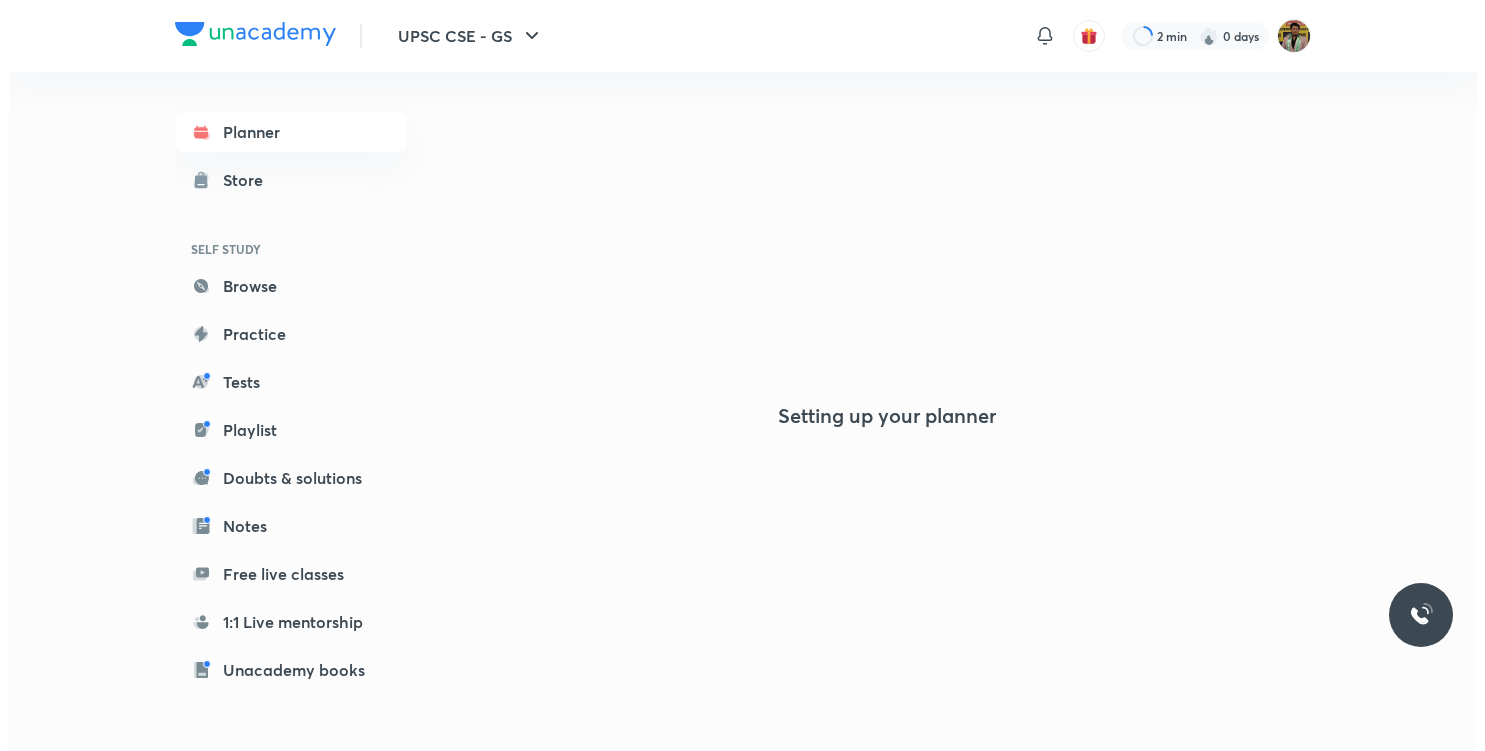 scroll, scrollTop: 0, scrollLeft: 0, axis: both 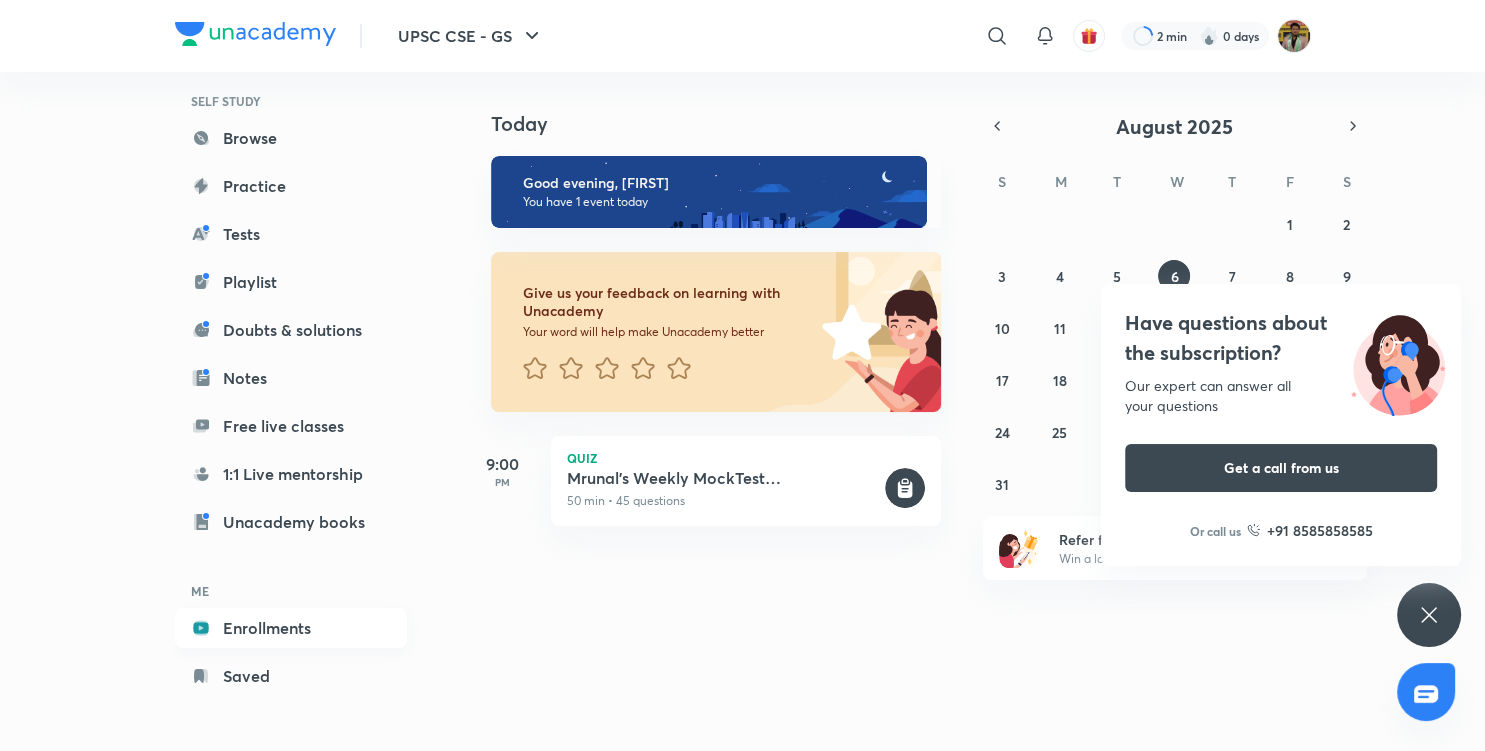 click on "Enrollments" at bounding box center (291, 628) 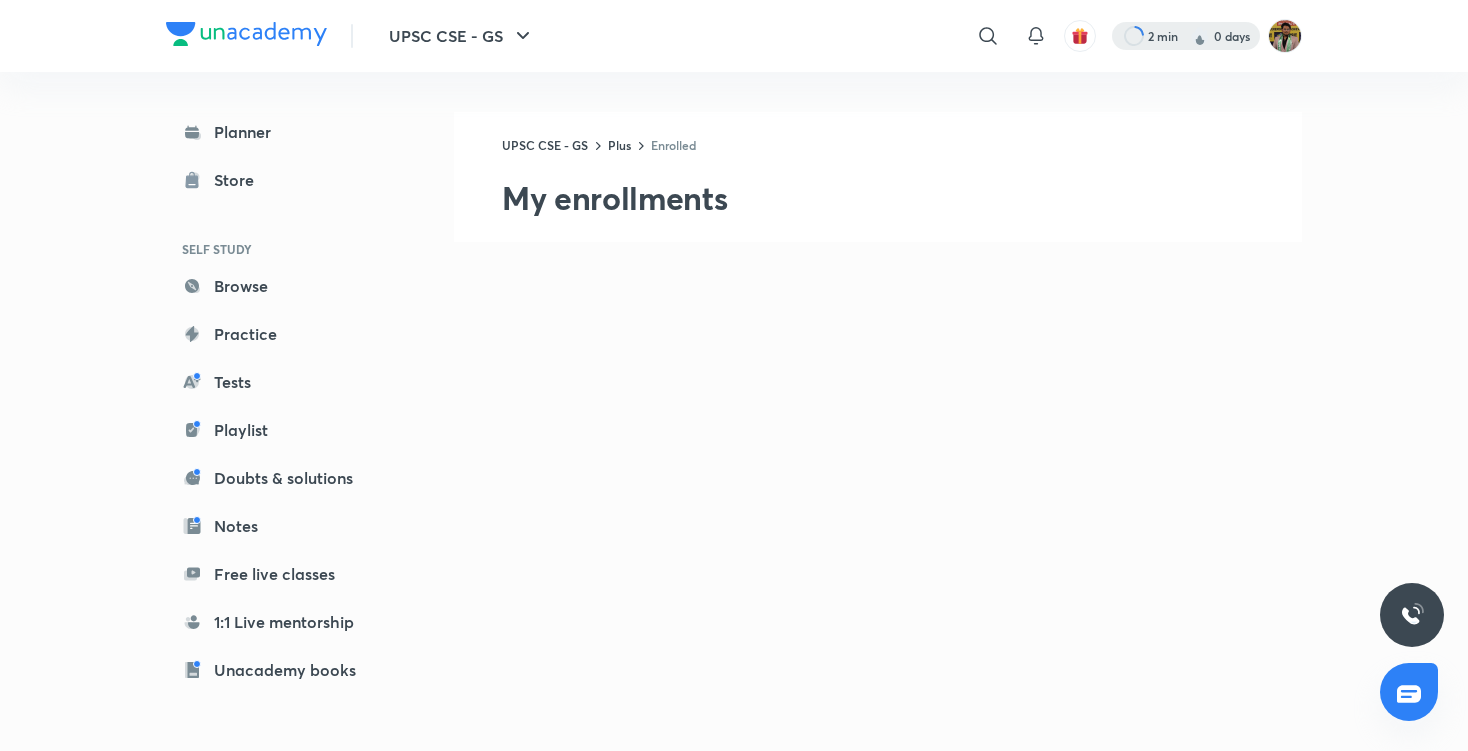 click at bounding box center [1186, 36] 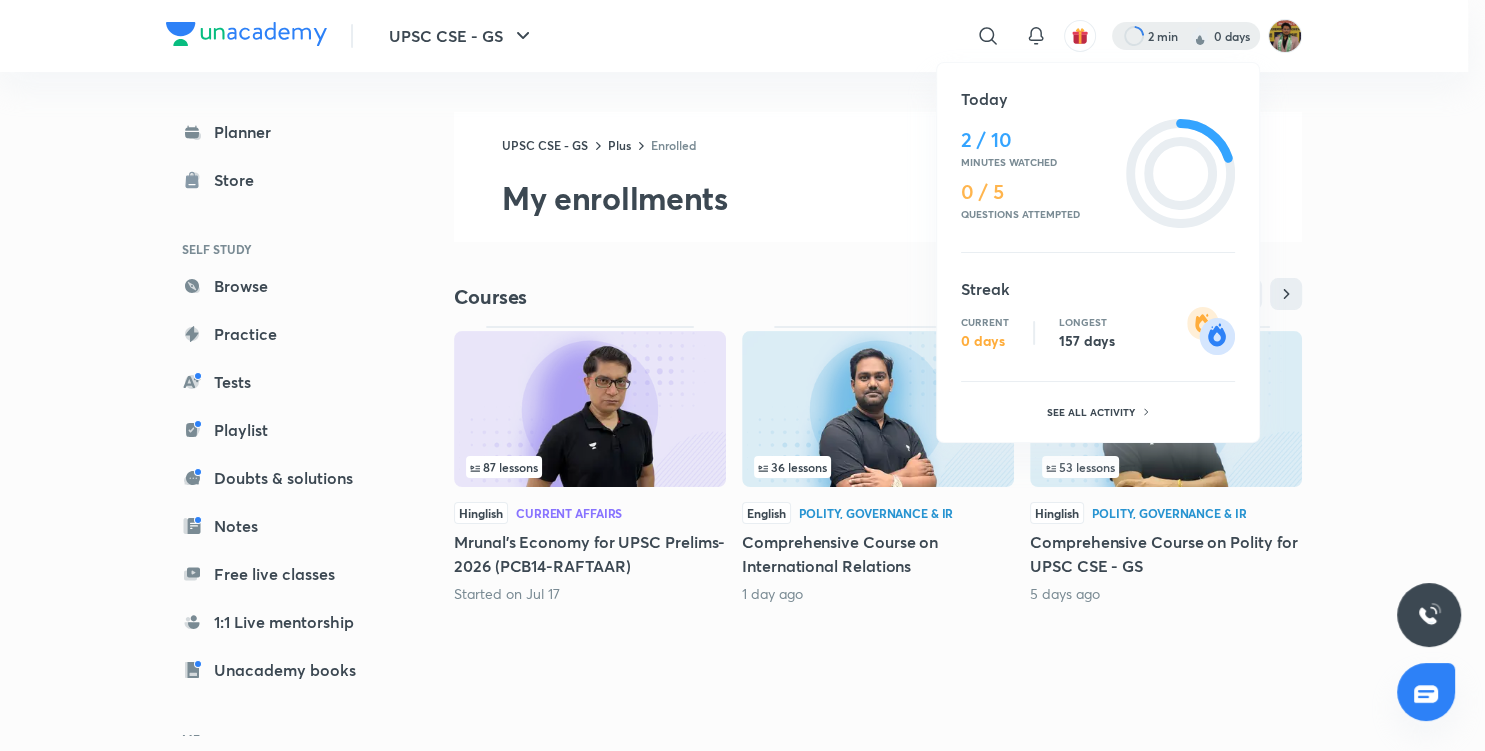 click at bounding box center [742, 375] 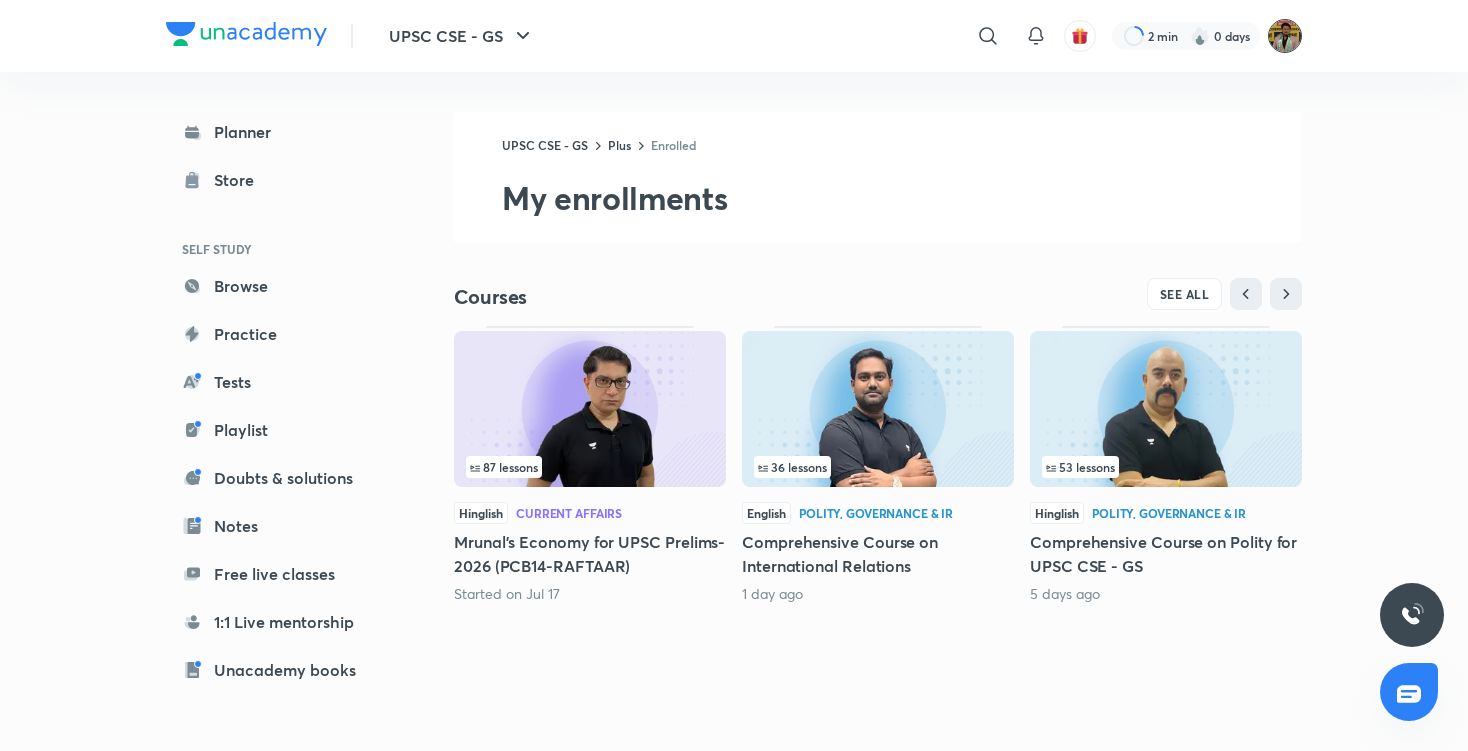click at bounding box center [1285, 36] 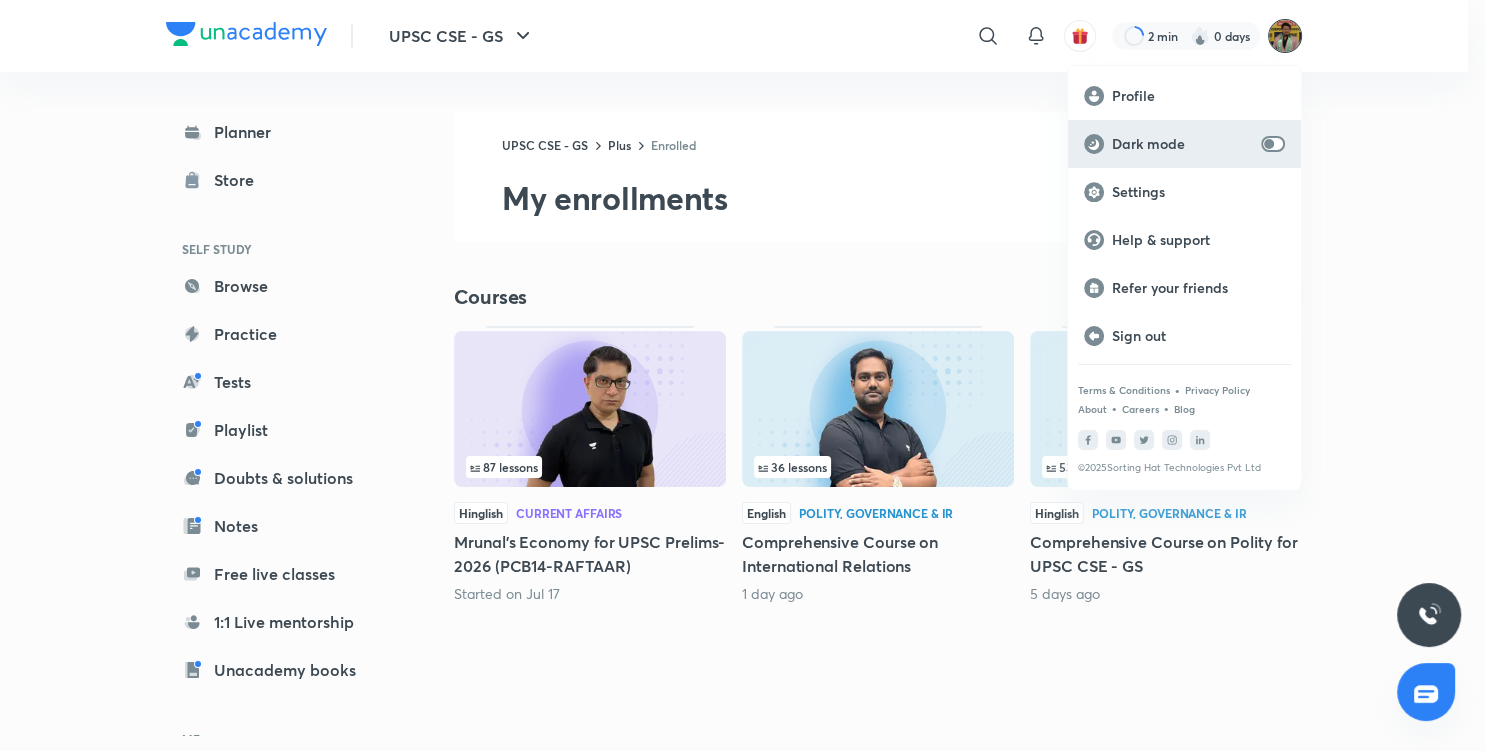 click at bounding box center (1269, 144) 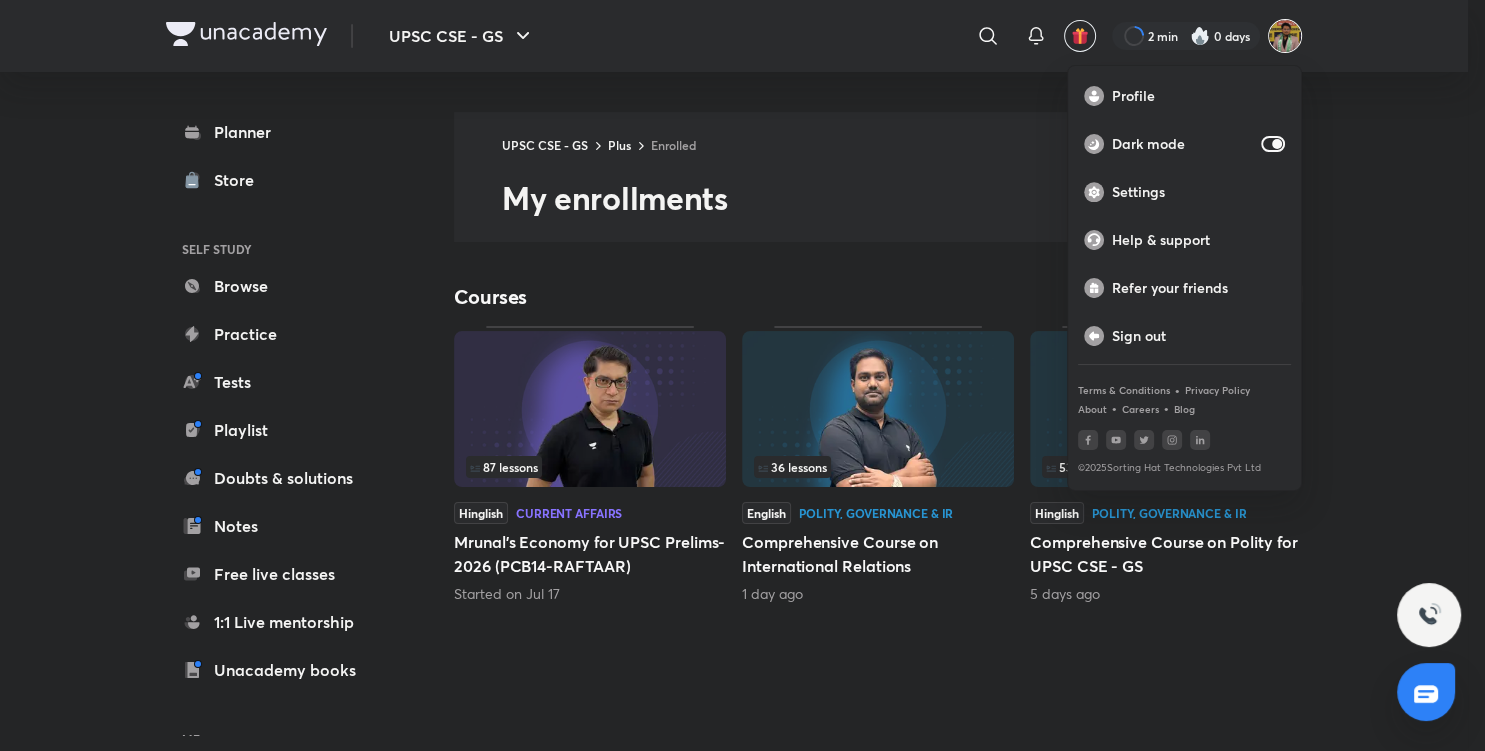 click at bounding box center (742, 375) 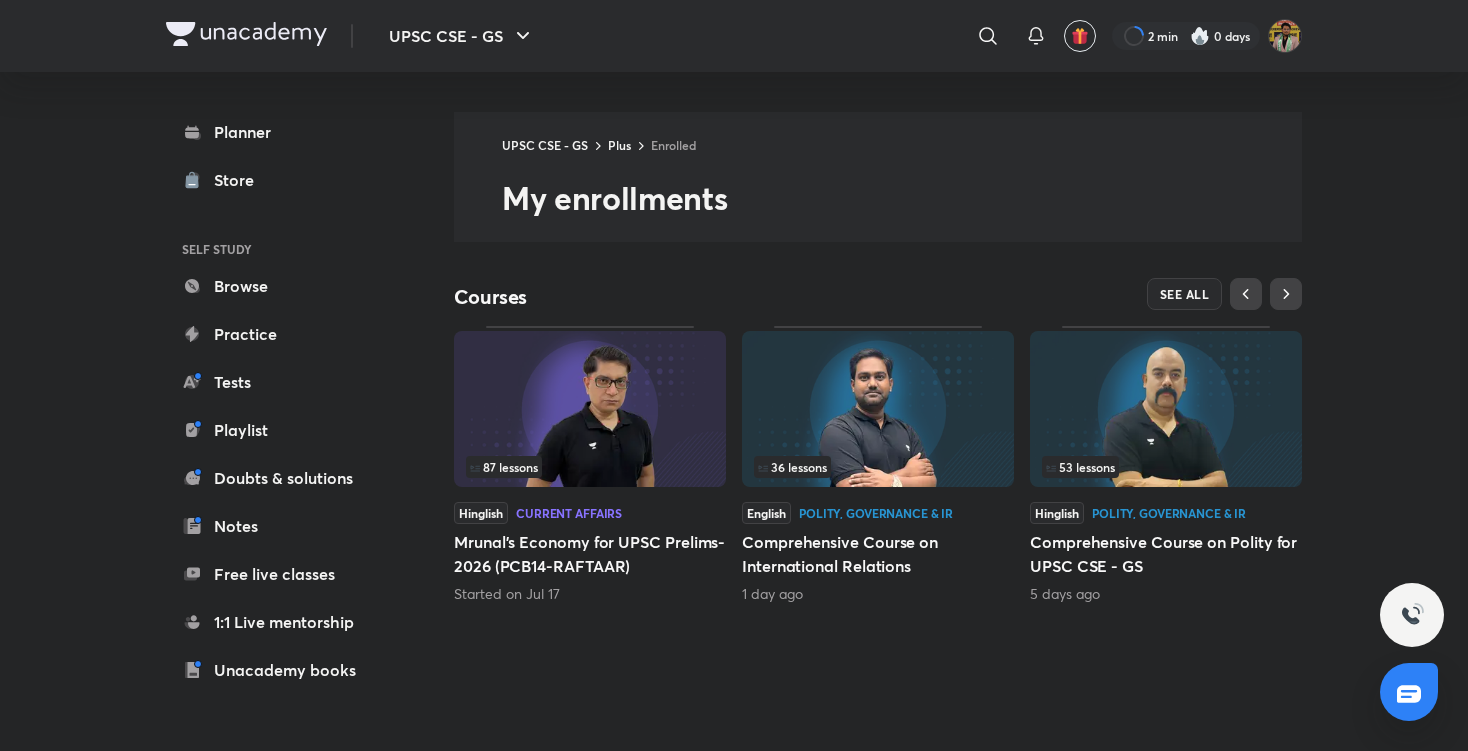 click on "87   lessons" at bounding box center [590, 467] 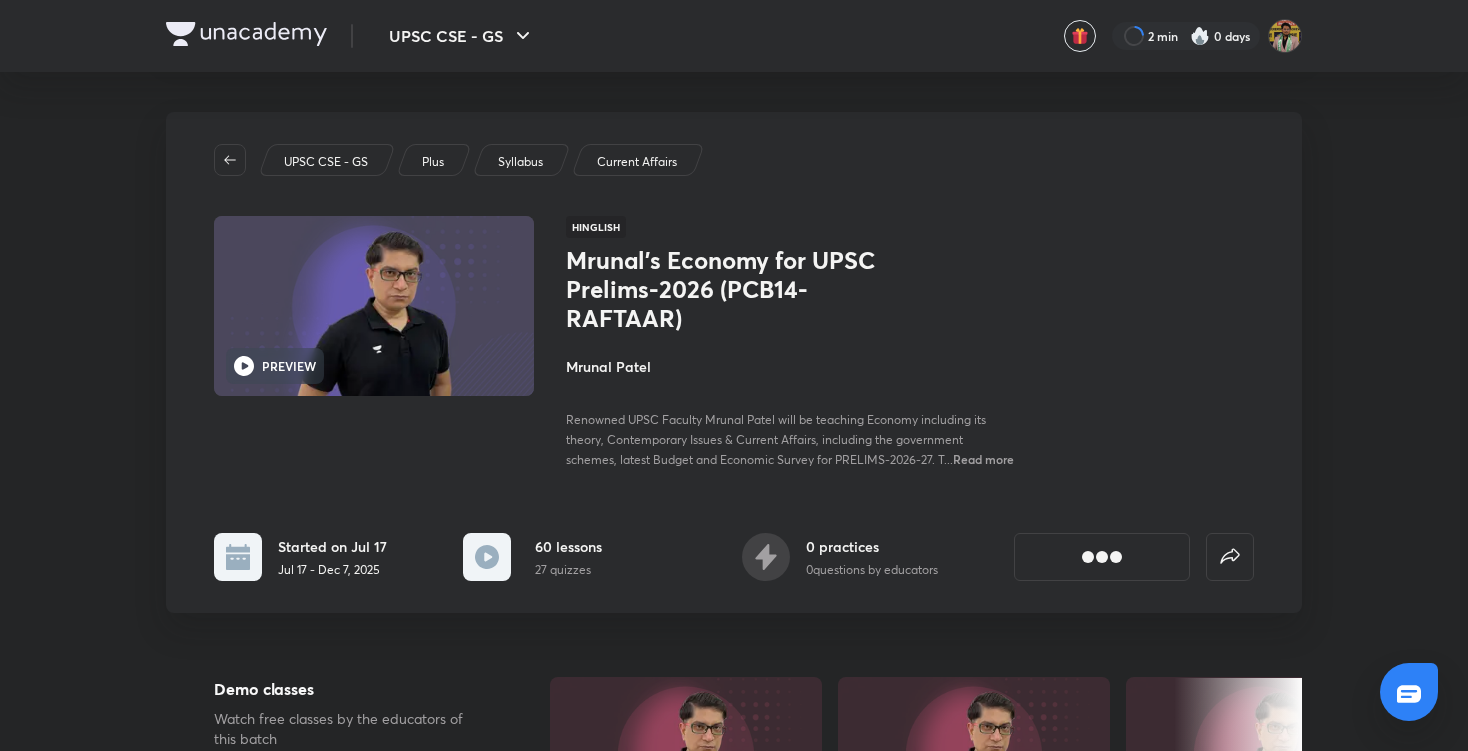 click on "Renowned UPSC Faculty Mrunal Patel will be teaching Economy including its theory, Contemporary Issues & Current Affairs, including the government schemes, latest Budget and Economic Survey for PRELIMS-2026-27. T..." at bounding box center (776, 439) 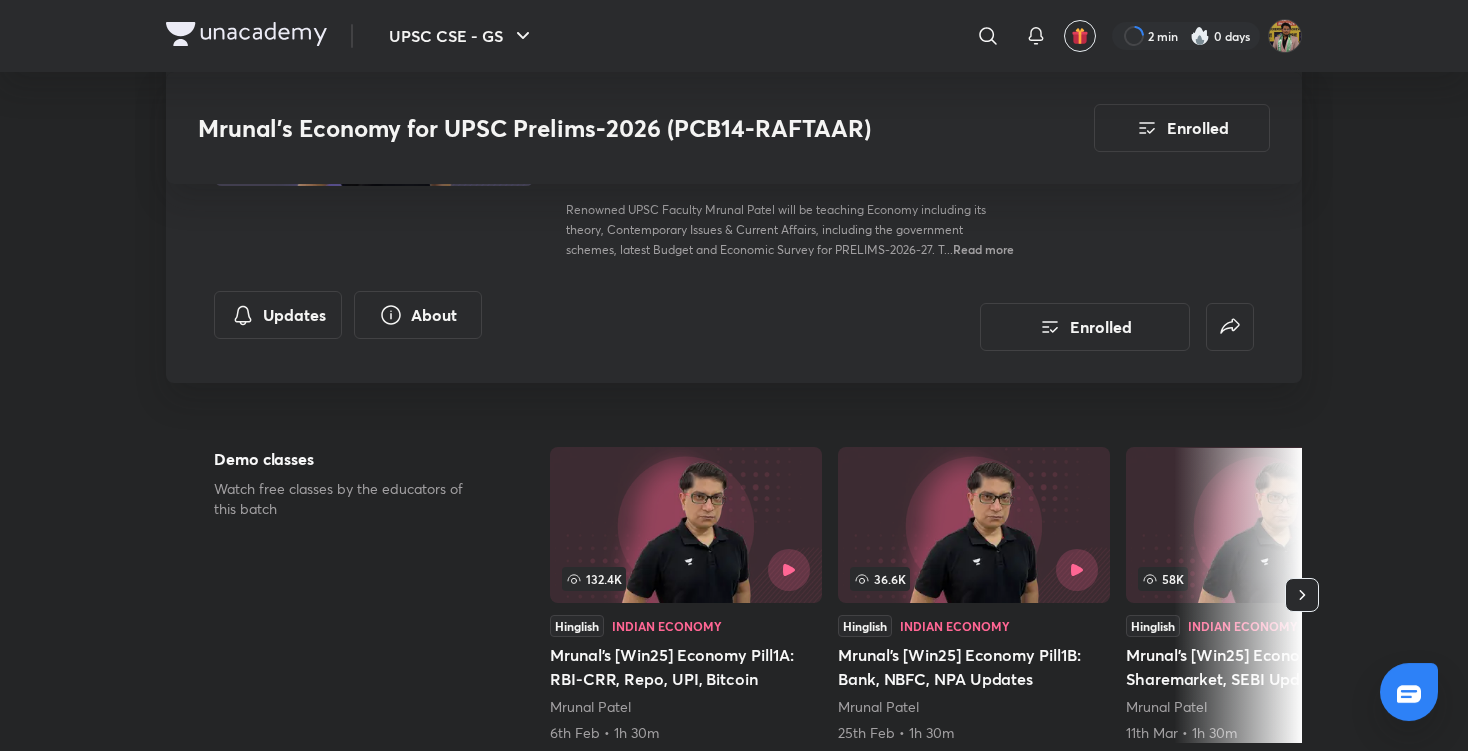 click on "Economy Pill#1A1: Money-2: Digital- NEFT-RTGS, UPI, BHIM, Rupay, NPCi etc" at bounding box center [918, 1119] 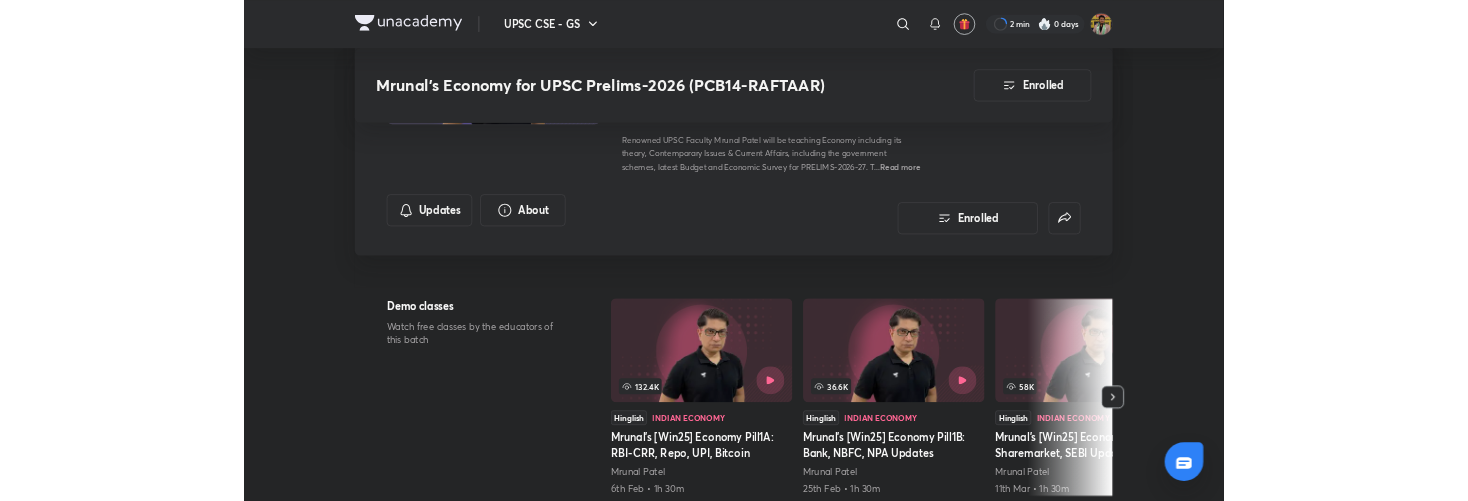 scroll, scrollTop: 950, scrollLeft: 0, axis: vertical 